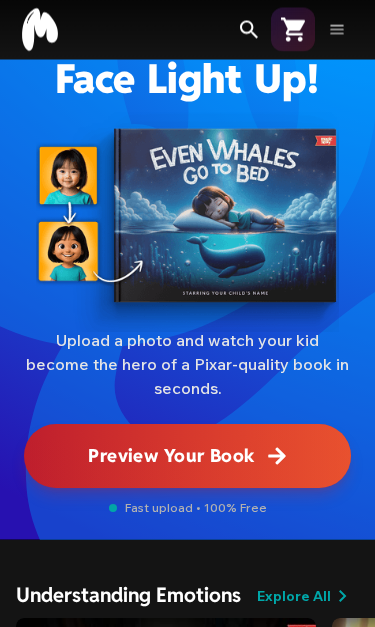 scroll, scrollTop: 68, scrollLeft: 0, axis: vertical 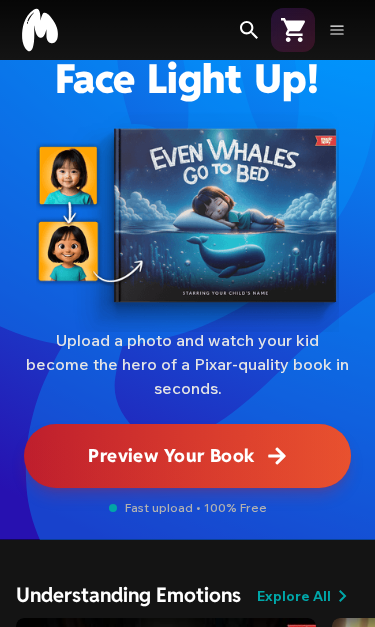 click 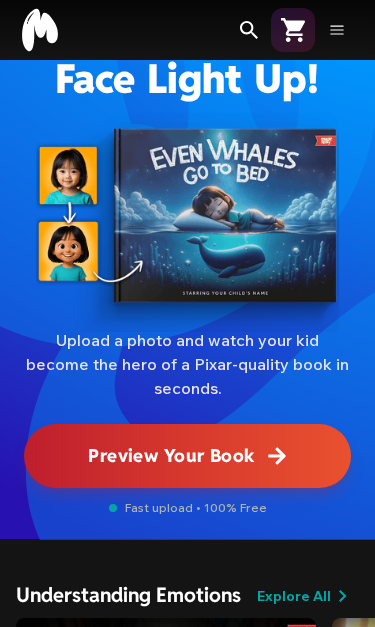 scroll, scrollTop: 0, scrollLeft: 0, axis: both 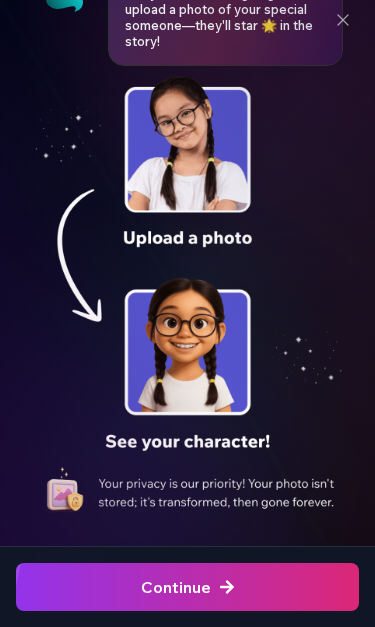 click at bounding box center [187, 587] 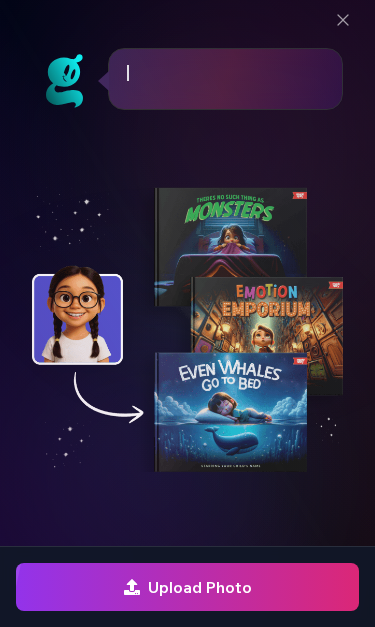 scroll, scrollTop: 0, scrollLeft: 0, axis: both 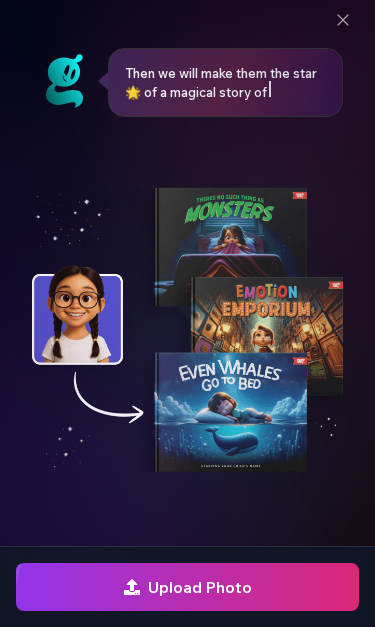 click at bounding box center [187, 587] 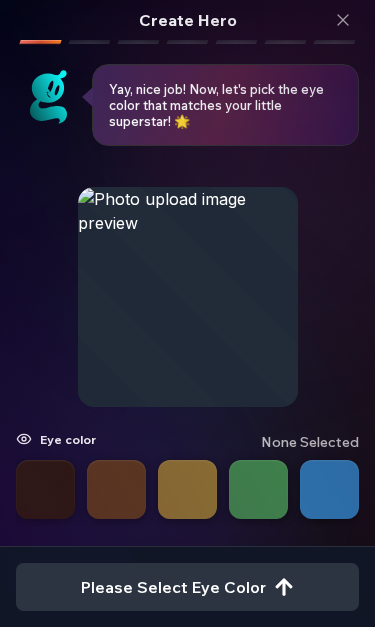 click at bounding box center [116, 489] 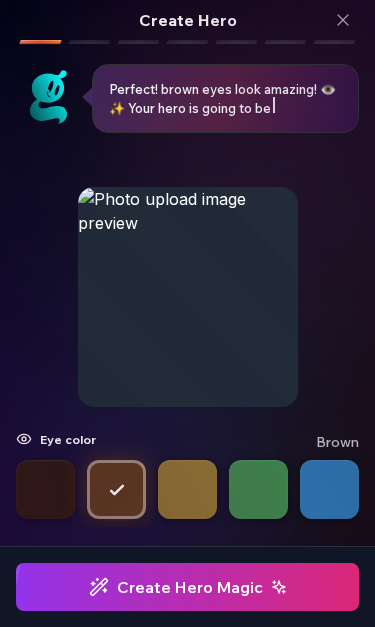 click on "Create Hero Magic" at bounding box center (188, 587) 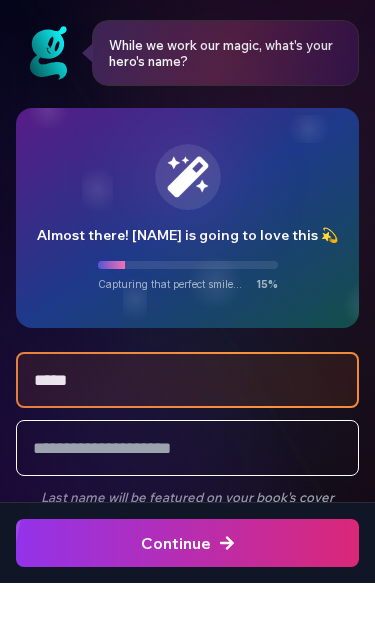 type on "*****" 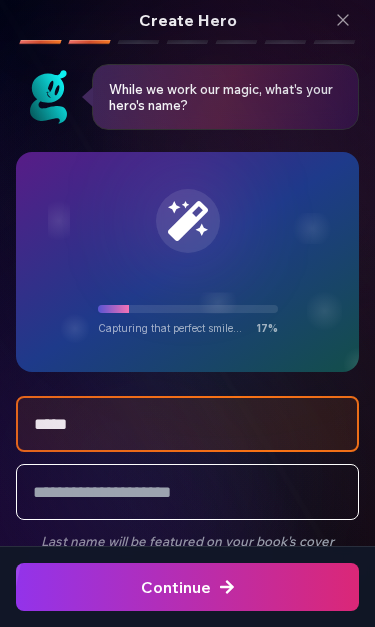 type on "*********" 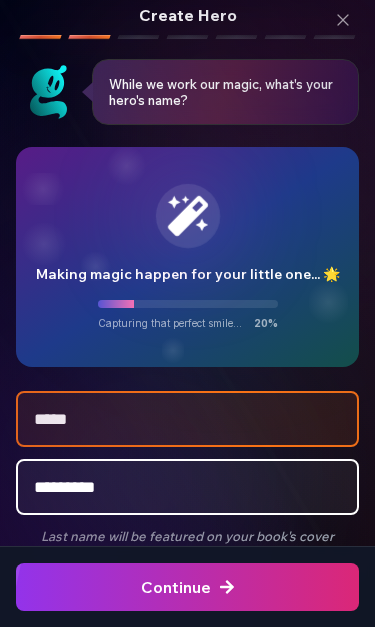 scroll, scrollTop: 4, scrollLeft: 0, axis: vertical 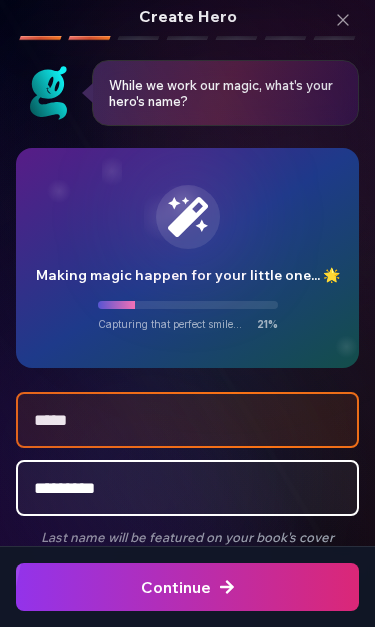 click at bounding box center [187, 587] 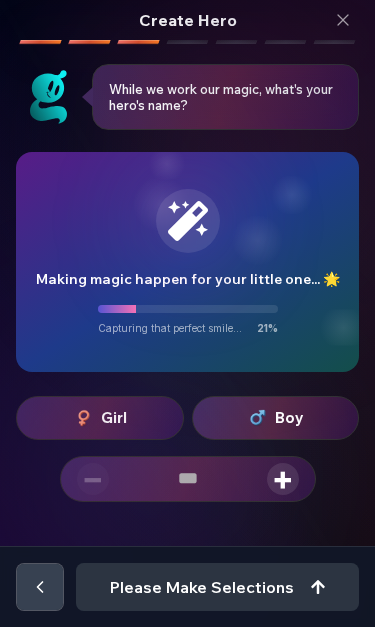 scroll, scrollTop: 0, scrollLeft: 0, axis: both 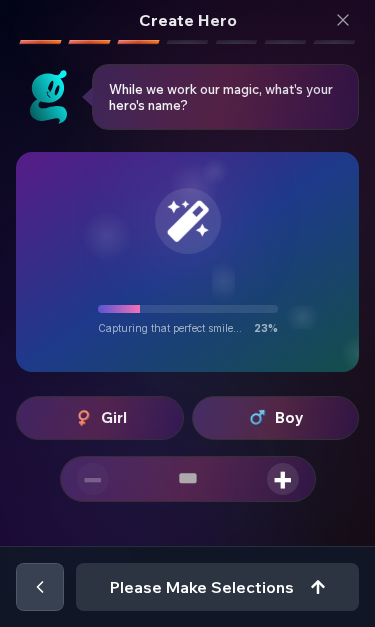 click on "Girl" at bounding box center (100, 418) 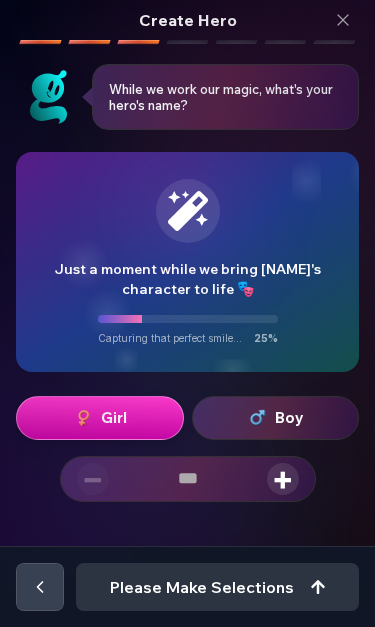 click on "+" at bounding box center [283, 479] 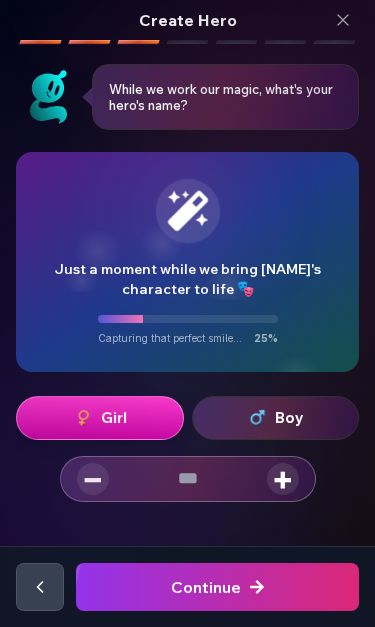 click on "+" at bounding box center [283, 479] 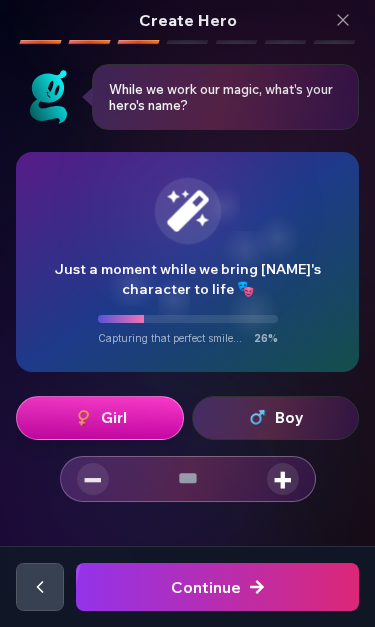click on "+" at bounding box center (283, 479) 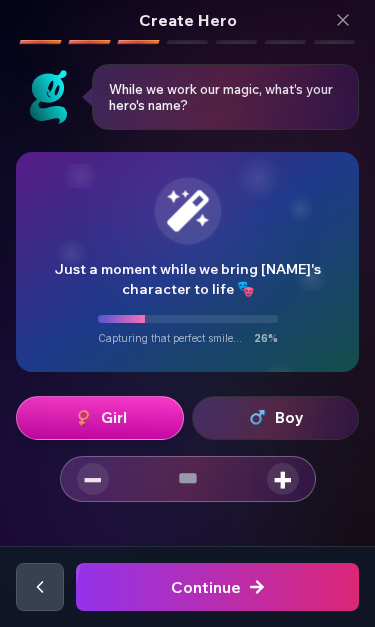 click on "+" at bounding box center [283, 479] 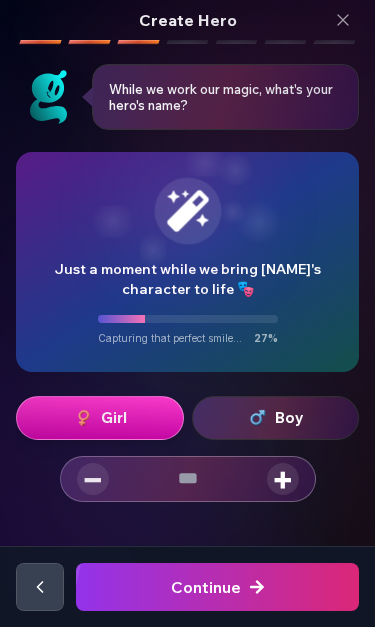 click on "+" at bounding box center [283, 479] 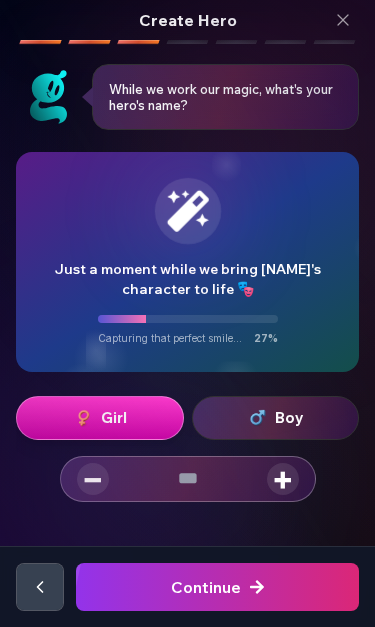 click on "+" at bounding box center [283, 479] 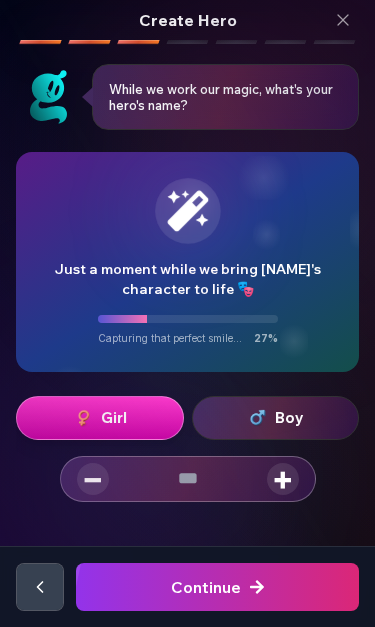click on "+" at bounding box center (283, 479) 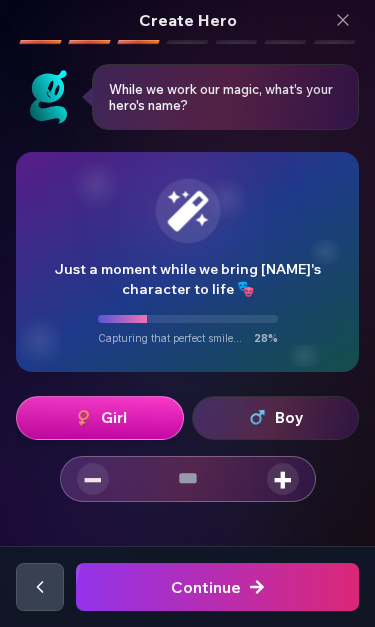 click on "+" at bounding box center [283, 479] 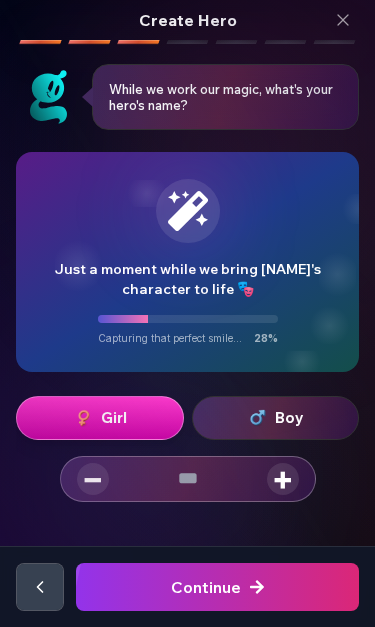 click on "+" at bounding box center (283, 479) 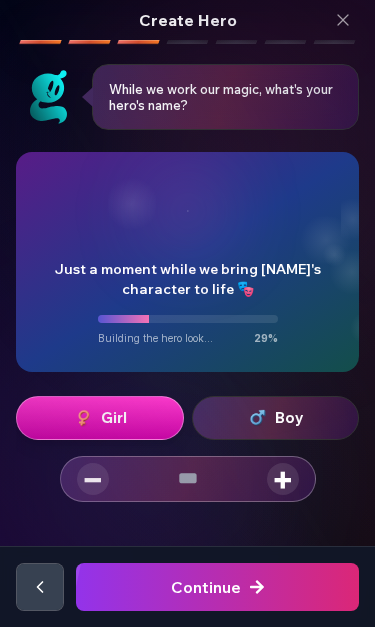 click on "+" at bounding box center [283, 479] 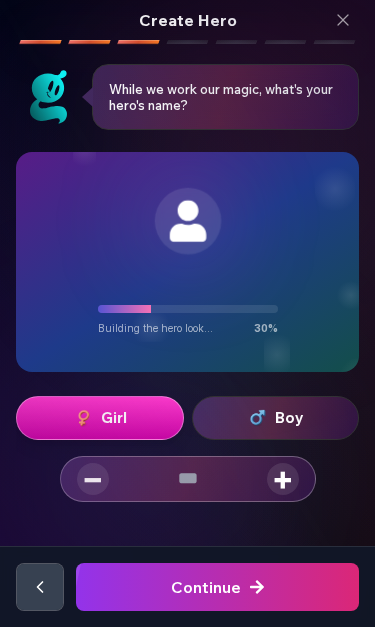 click on "−" at bounding box center [93, 479] 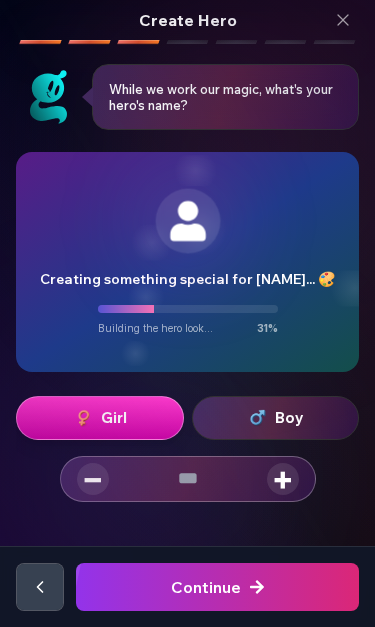 click at bounding box center (217, 587) 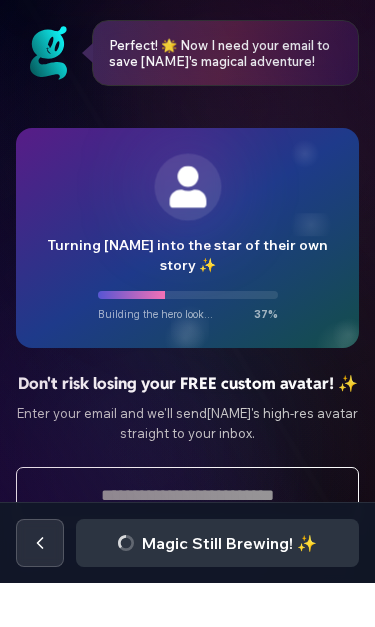 type on "*" 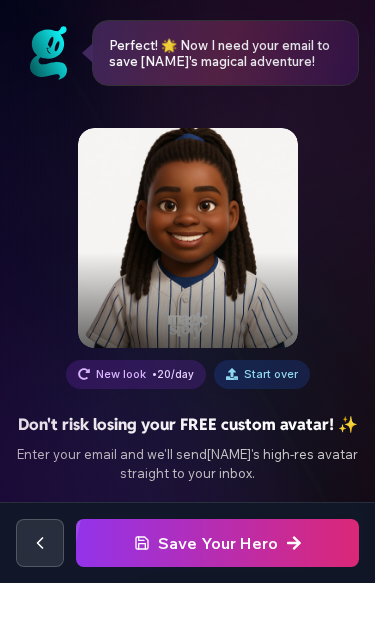 scroll, scrollTop: 0, scrollLeft: 0, axis: both 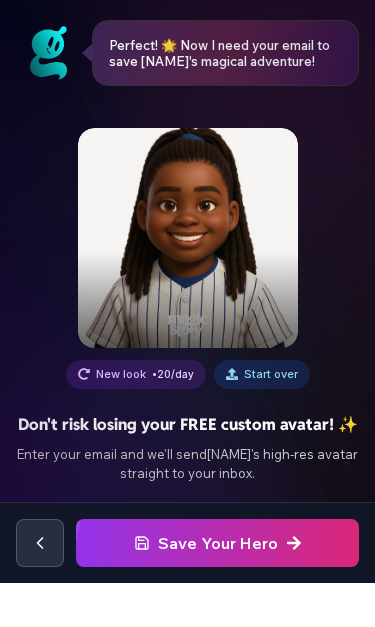 type on "**********" 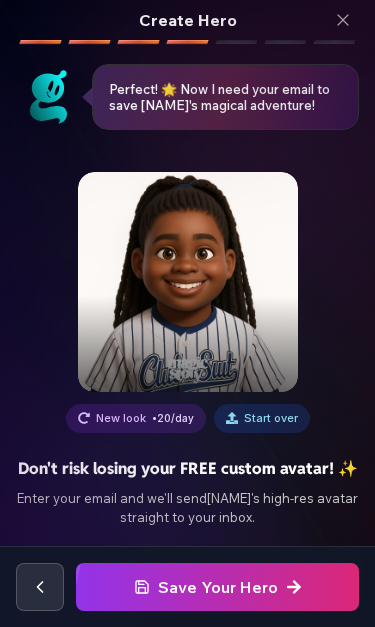 click on "Start over" at bounding box center (271, 418) 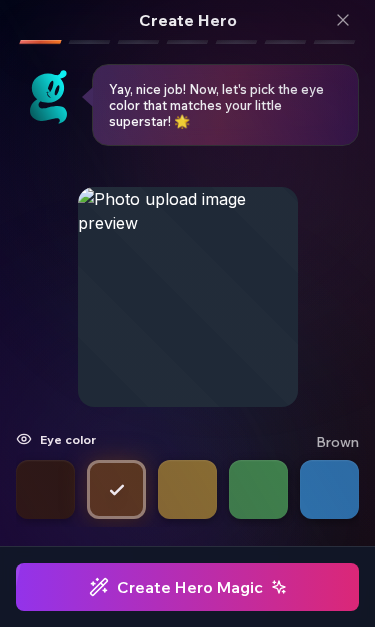 click on "Create Hero Magic" at bounding box center [188, 587] 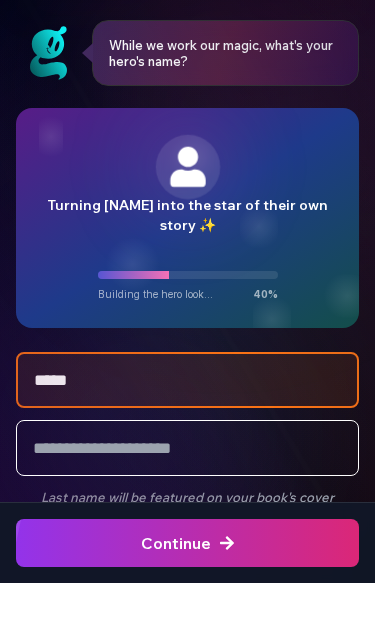 type on "*****" 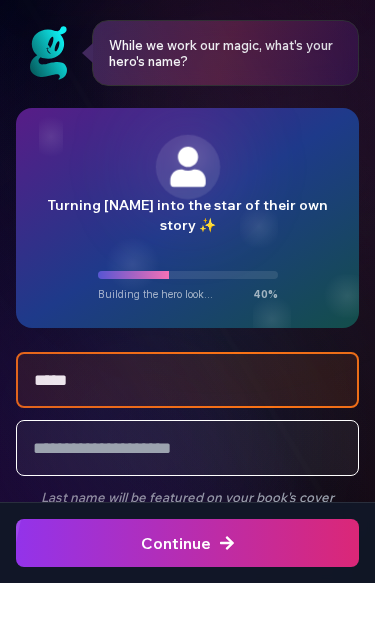 click at bounding box center [187, 492] 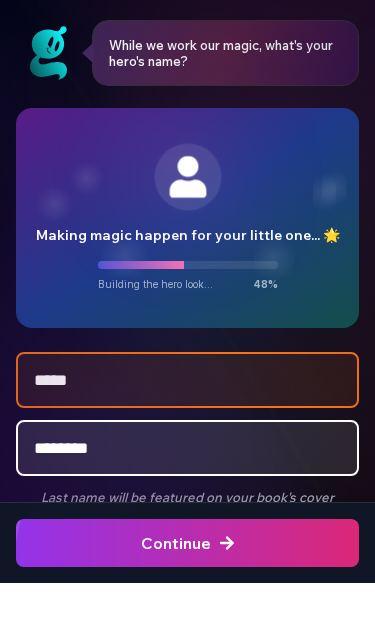 type on "*********" 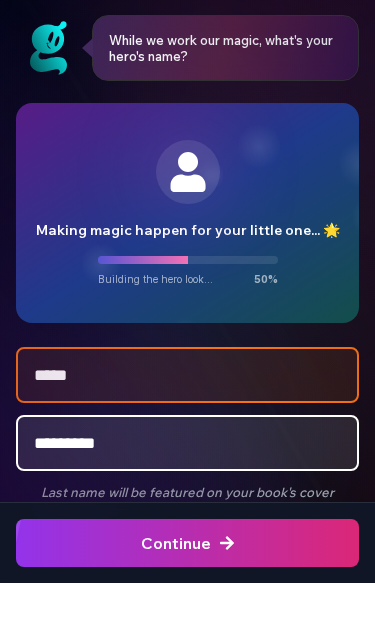scroll, scrollTop: 4, scrollLeft: 0, axis: vertical 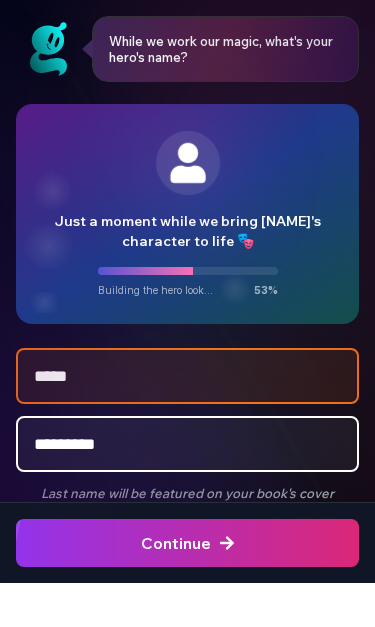 click at bounding box center [187, 587] 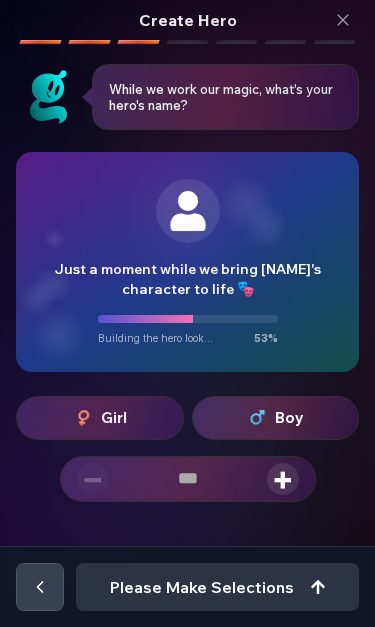 scroll, scrollTop: 0, scrollLeft: 0, axis: both 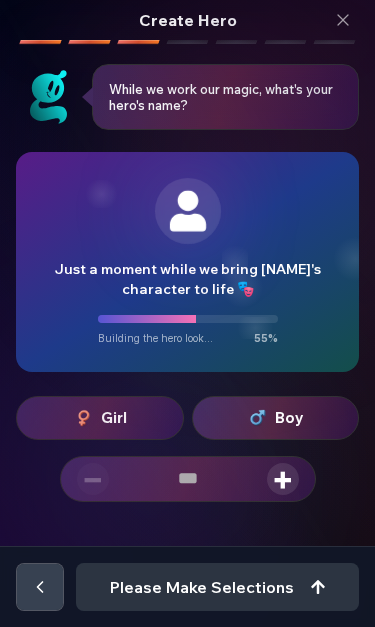 click on "Girl" at bounding box center (100, 418) 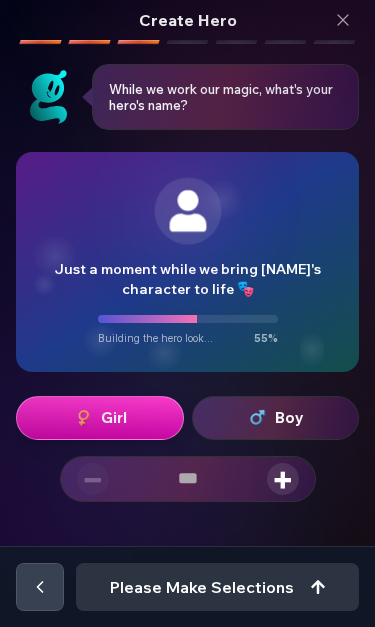 click on "Girl" at bounding box center (100, 418) 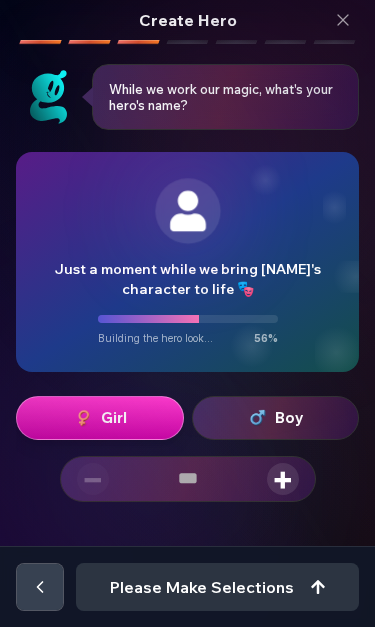 click on "+" at bounding box center [283, 479] 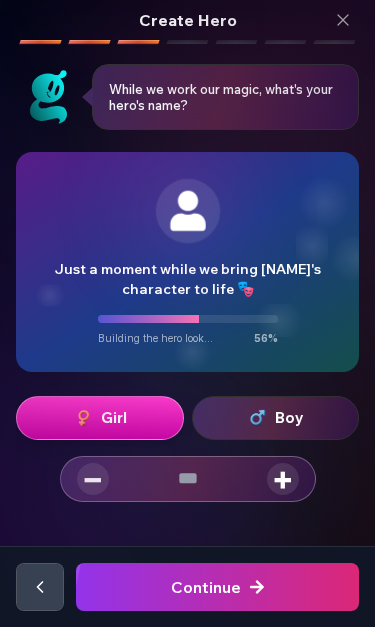 click on "+" at bounding box center (283, 479) 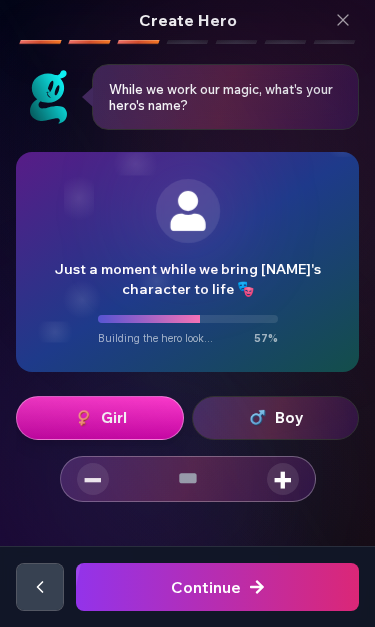 click on "+" at bounding box center (283, 479) 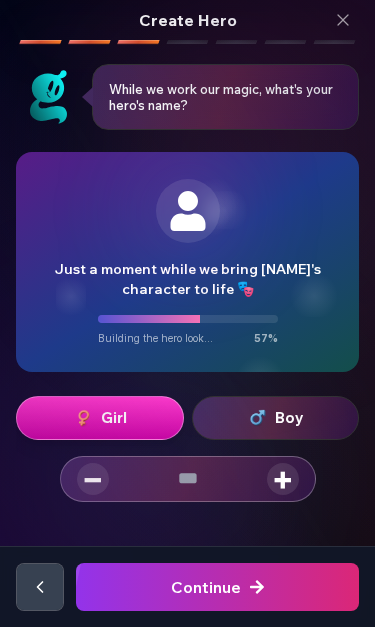 click on "+" at bounding box center [283, 479] 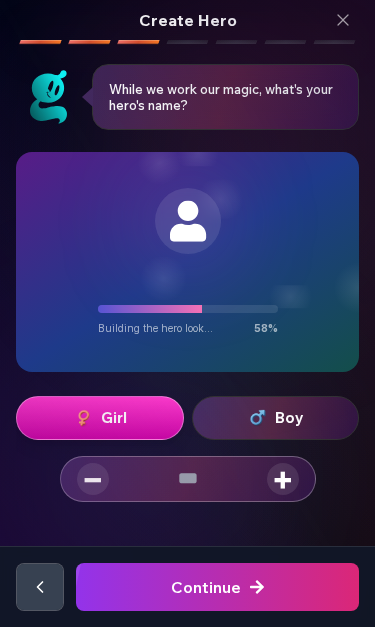 click on "+" at bounding box center (283, 479) 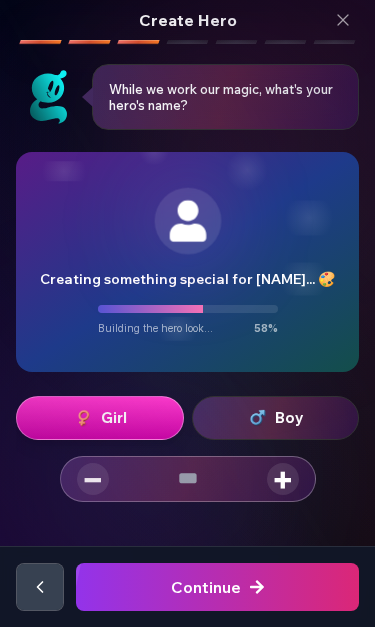 click on "+" at bounding box center [283, 479] 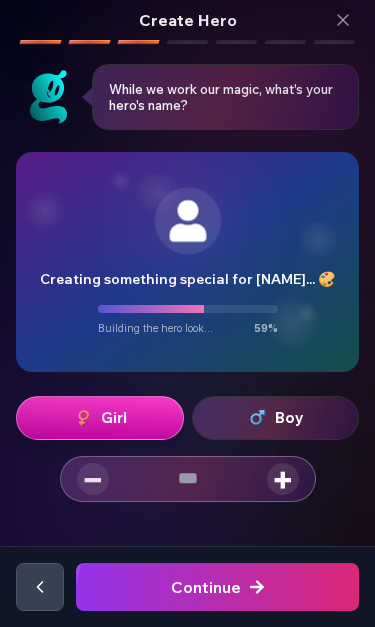 click on "+" at bounding box center [283, 479] 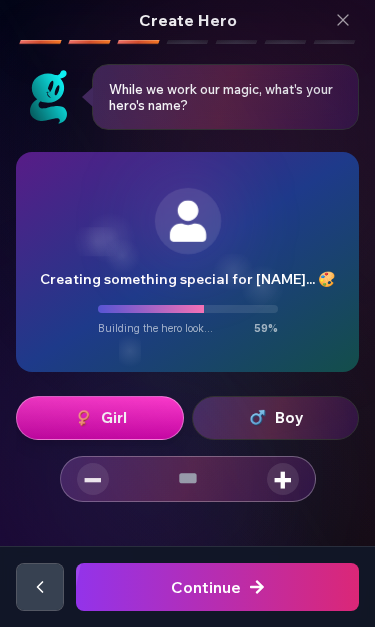 click on "+" at bounding box center (283, 479) 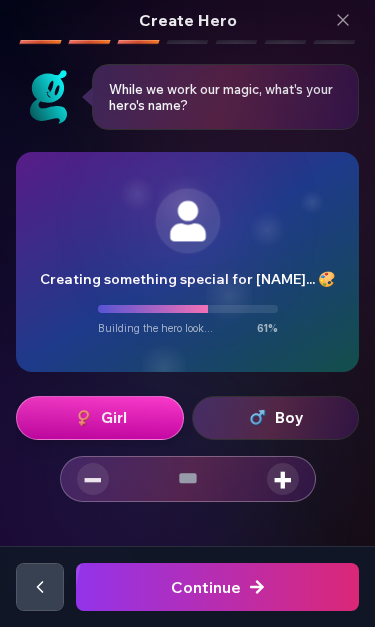click at bounding box center [217, 587] 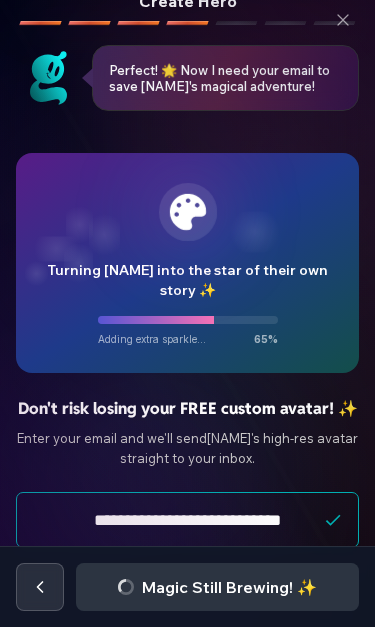 scroll, scrollTop: 19, scrollLeft: 0, axis: vertical 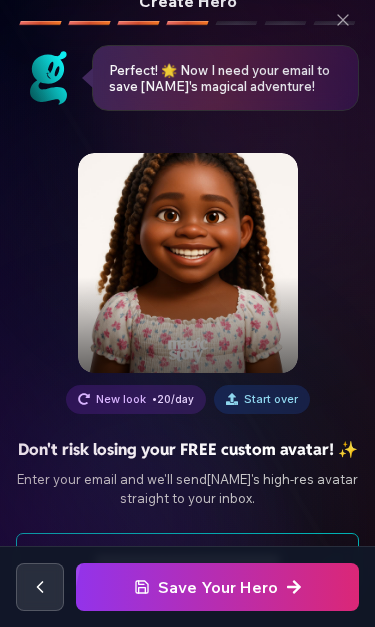 click on "New look •  20 /day" at bounding box center (136, 399) 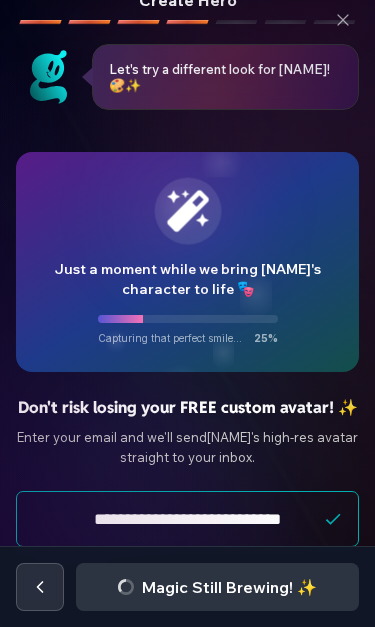 scroll, scrollTop: 19, scrollLeft: 0, axis: vertical 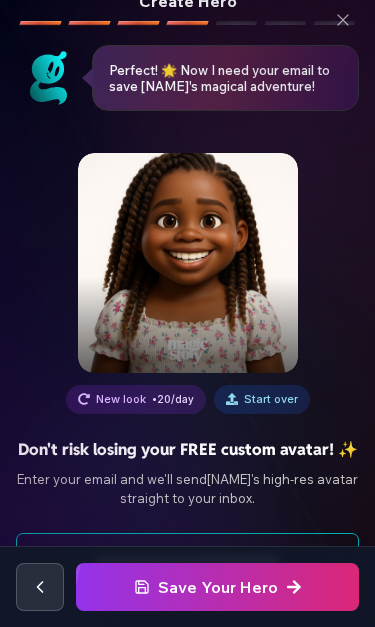 click at bounding box center (217, 587) 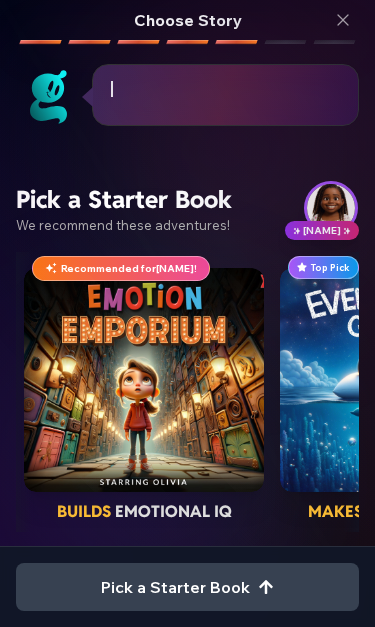 scroll, scrollTop: 0, scrollLeft: 0, axis: both 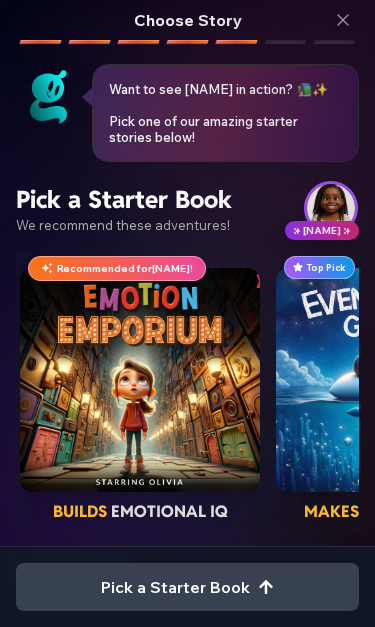 click at bounding box center [140, 380] 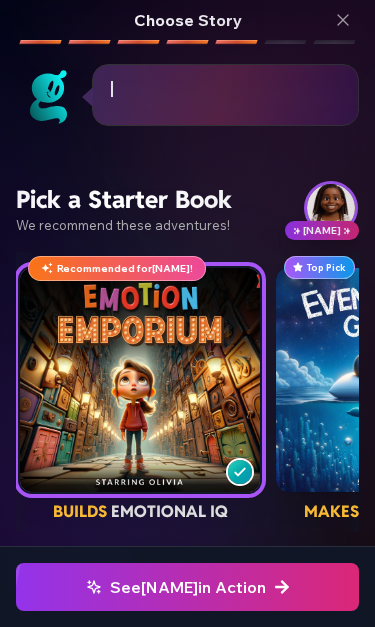 click at bounding box center [140, 380] 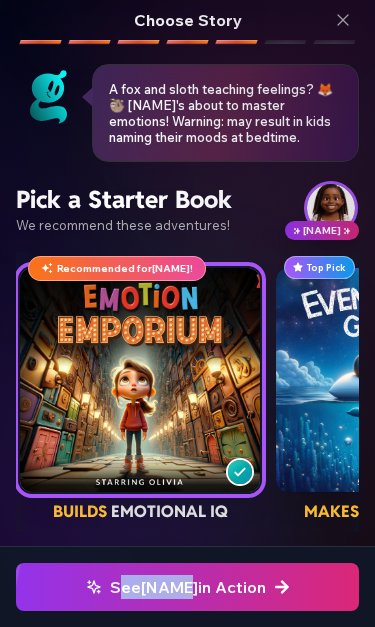 click at bounding box center [140, 380] 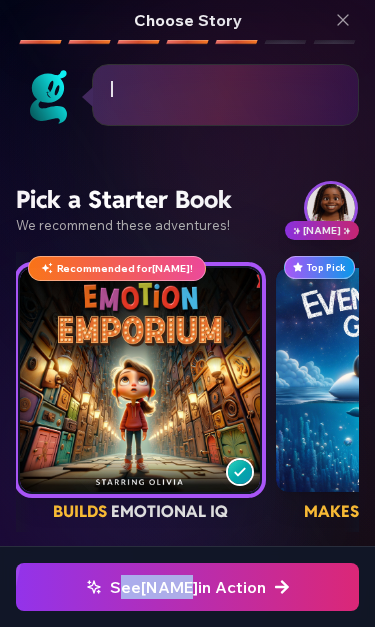 click 